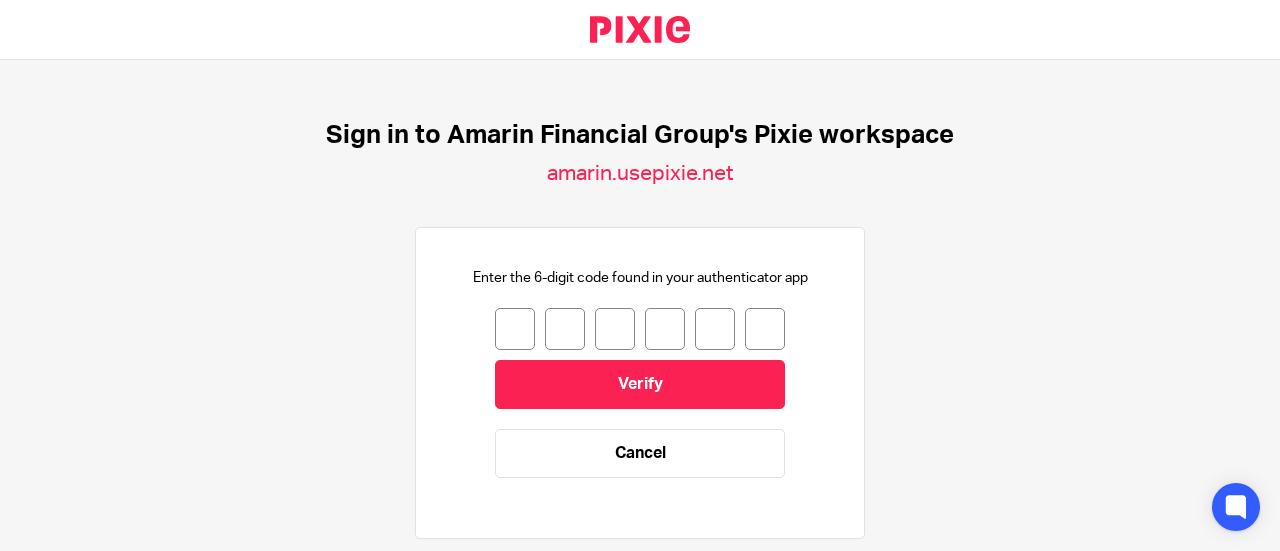 scroll, scrollTop: 0, scrollLeft: 0, axis: both 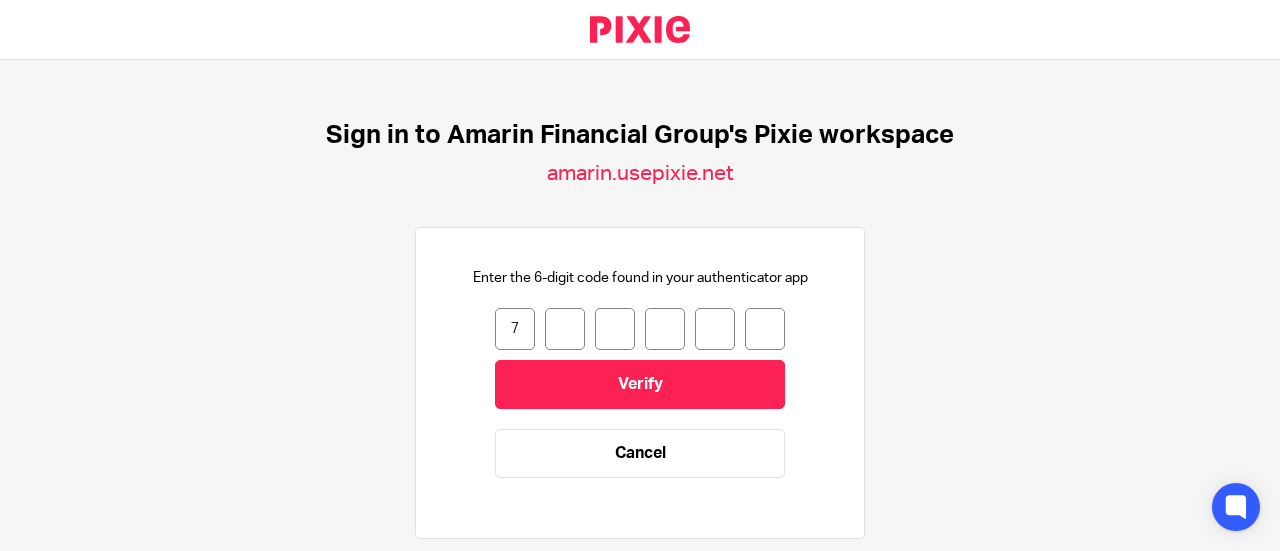 type on "5" 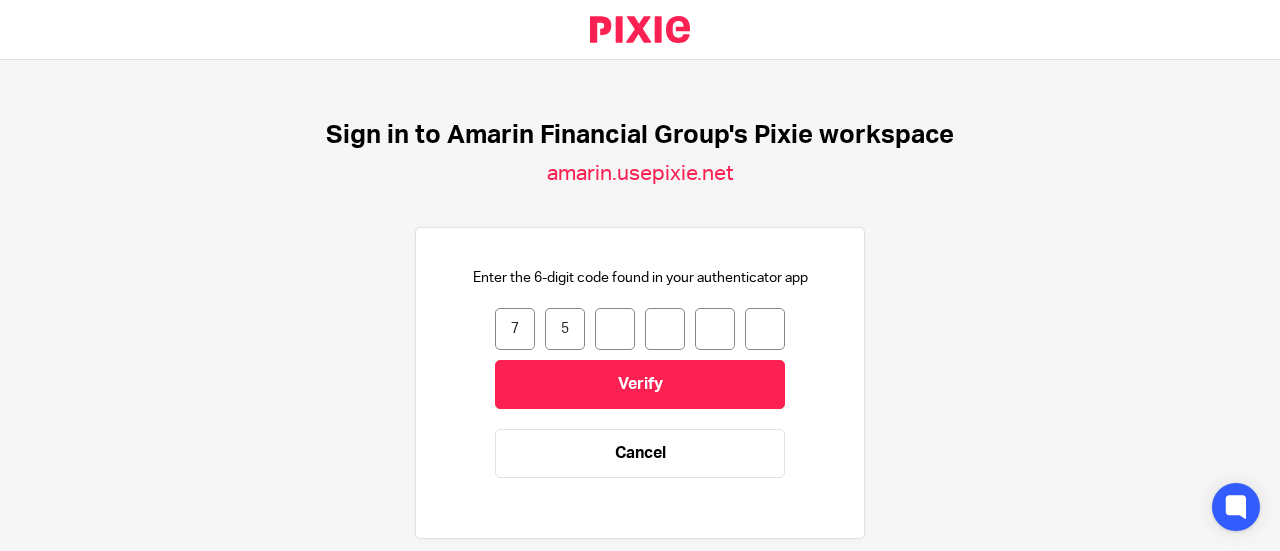 type on "2" 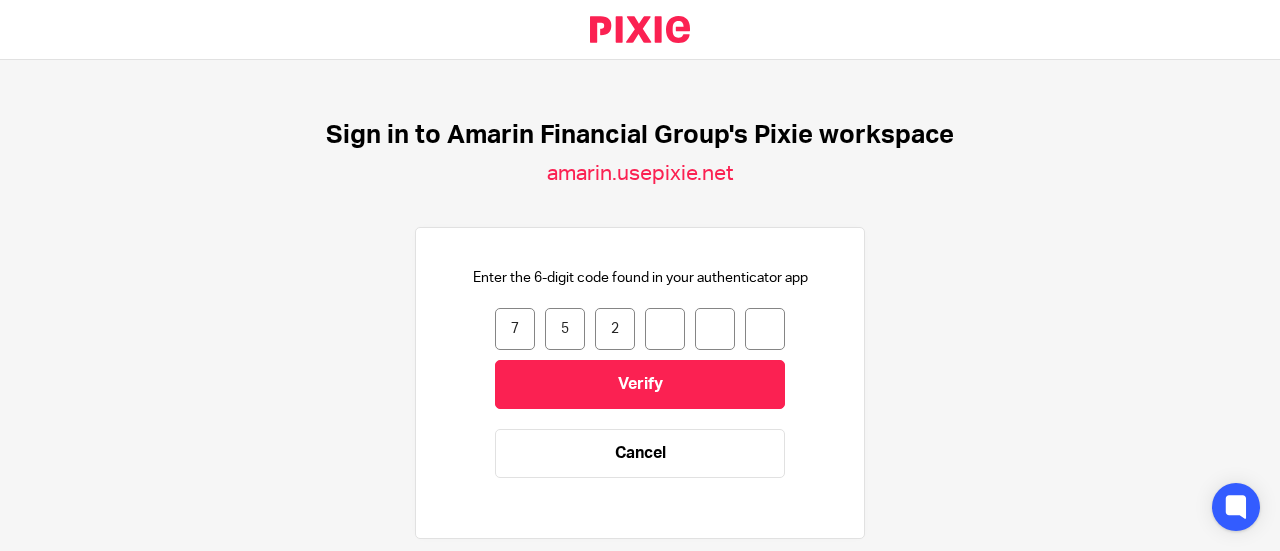 type on "6" 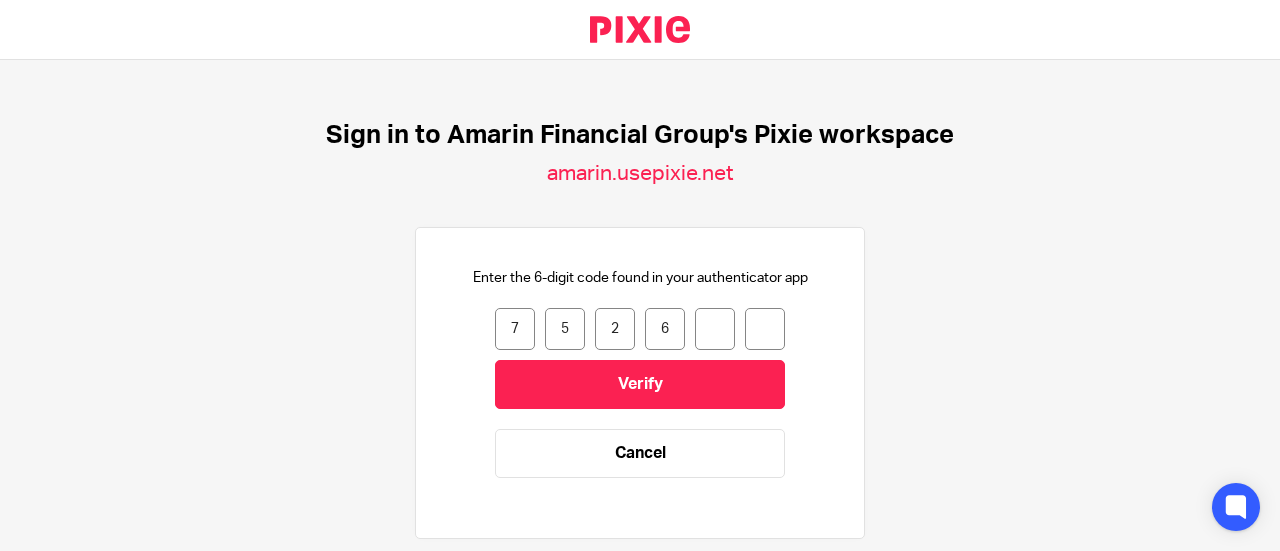 type on "6" 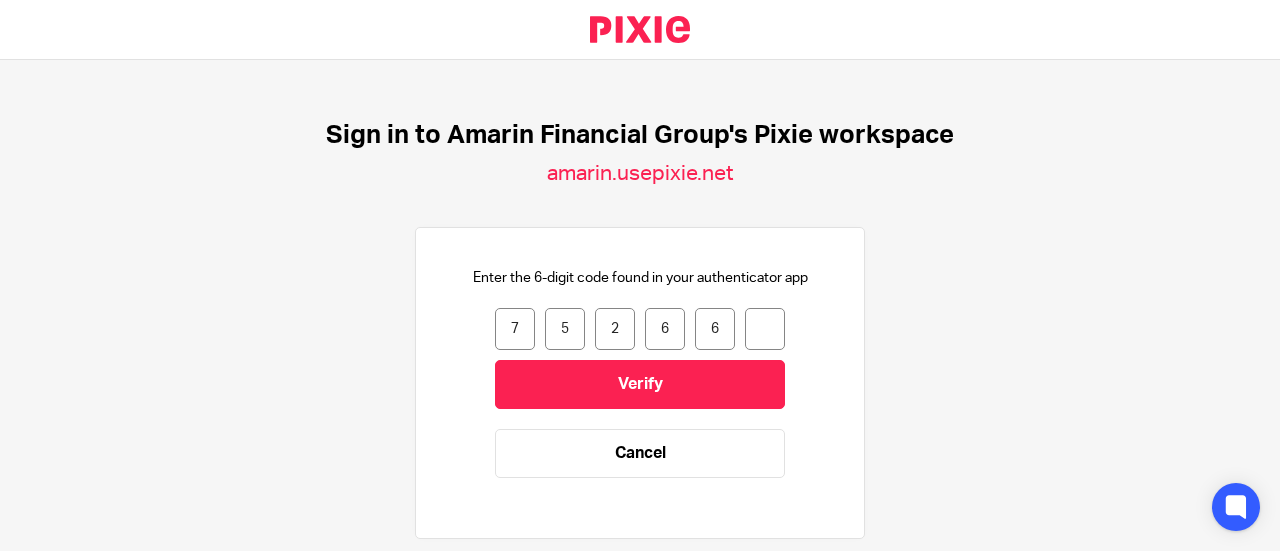 type on "4" 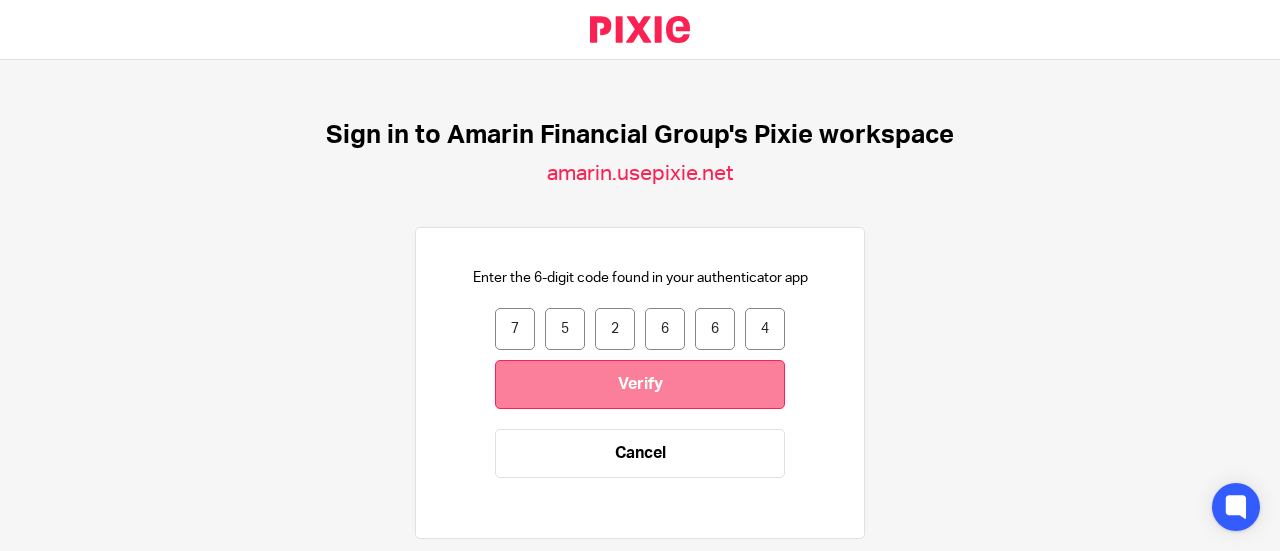 click on "Verify" at bounding box center (640, 384) 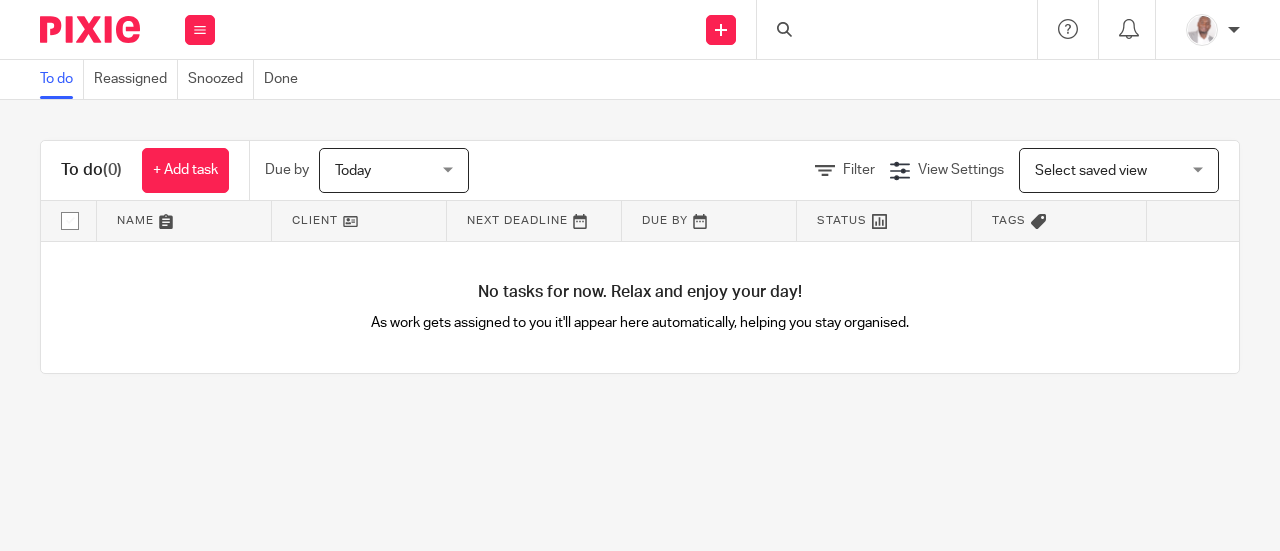 scroll, scrollTop: 0, scrollLeft: 0, axis: both 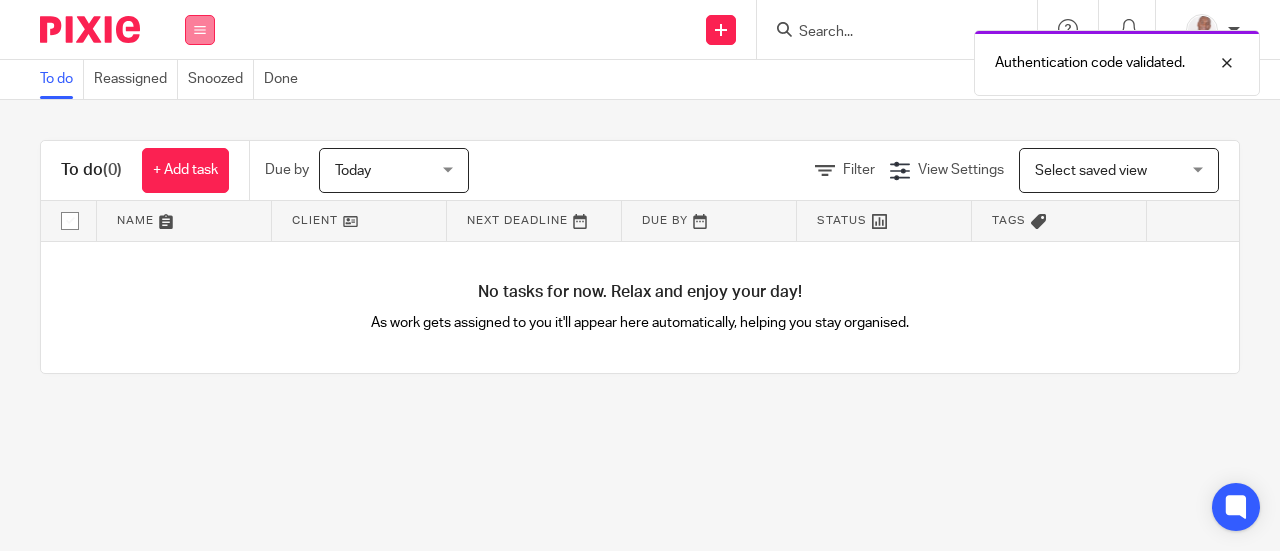 click at bounding box center [200, 30] 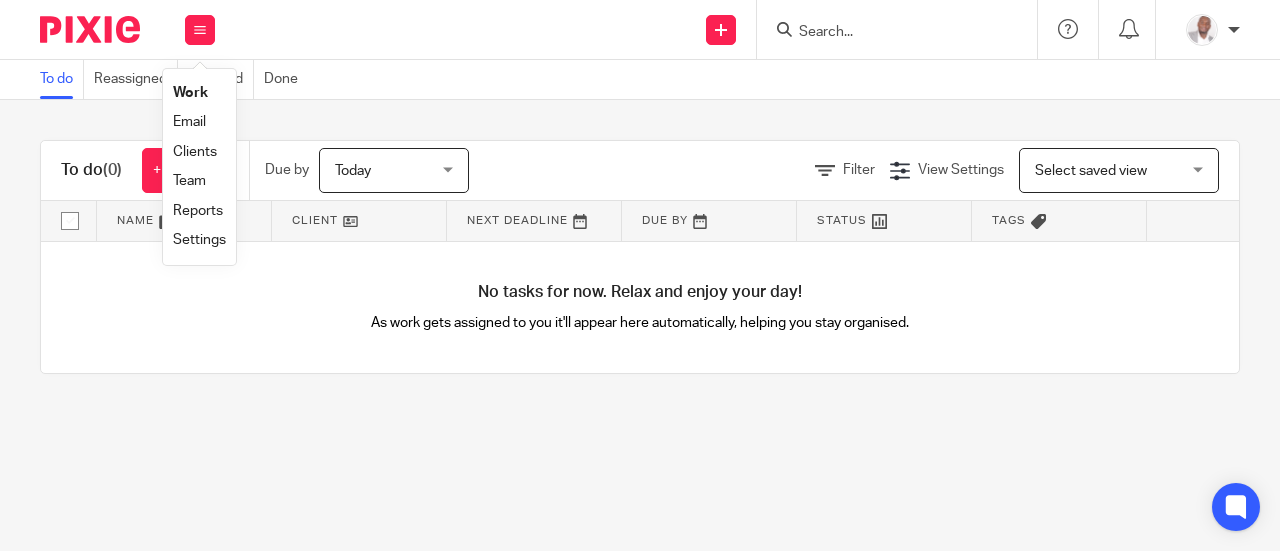 click on "Team" at bounding box center [189, 181] 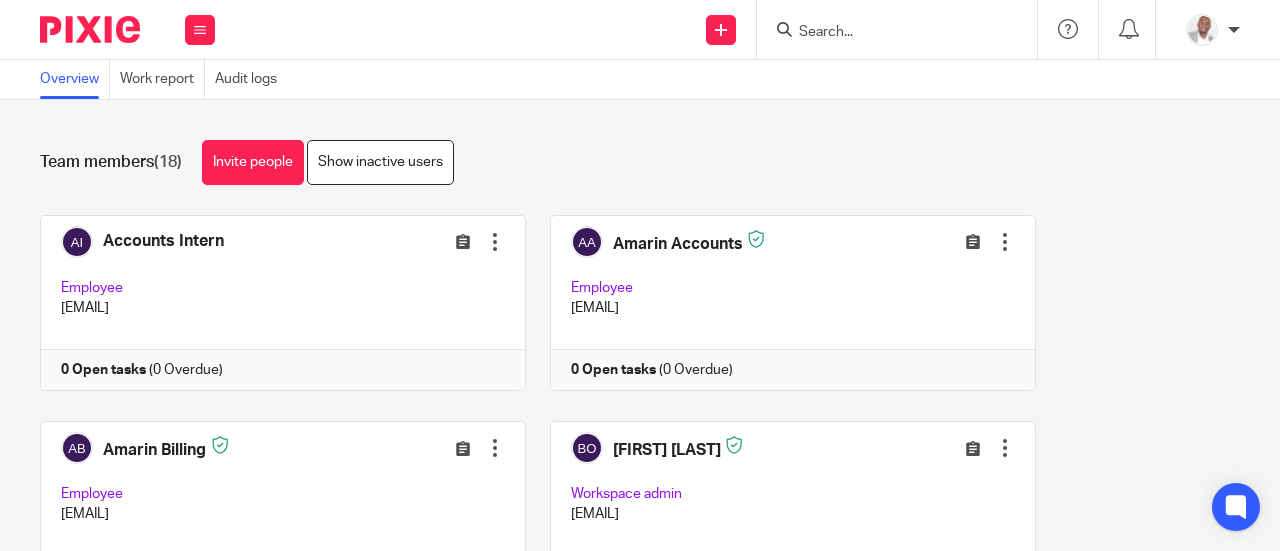 scroll, scrollTop: 0, scrollLeft: 0, axis: both 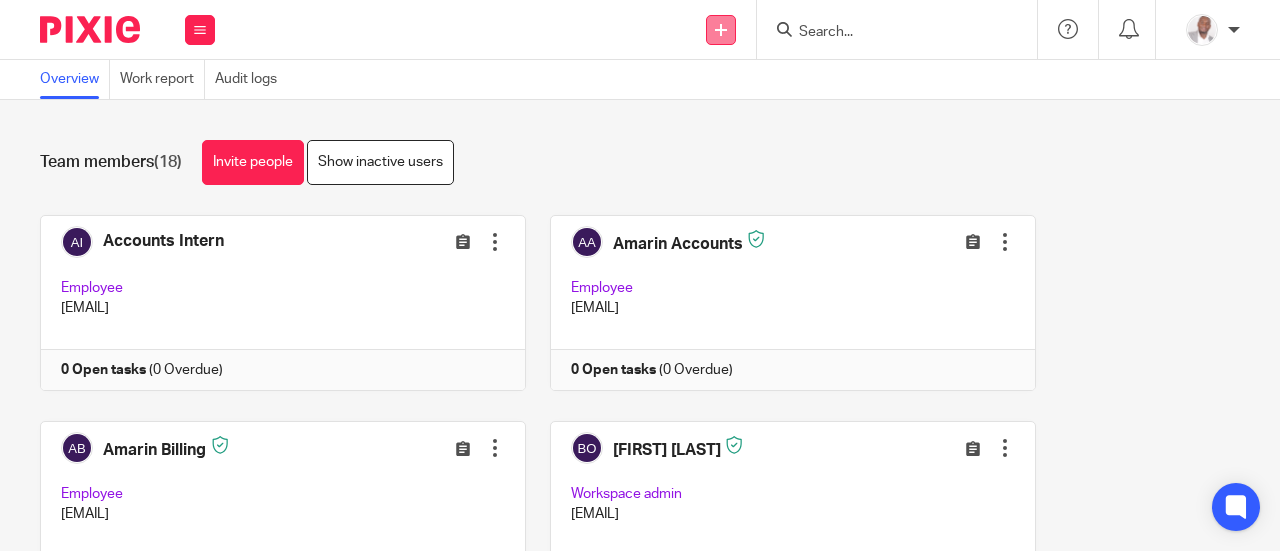 click at bounding box center (721, 30) 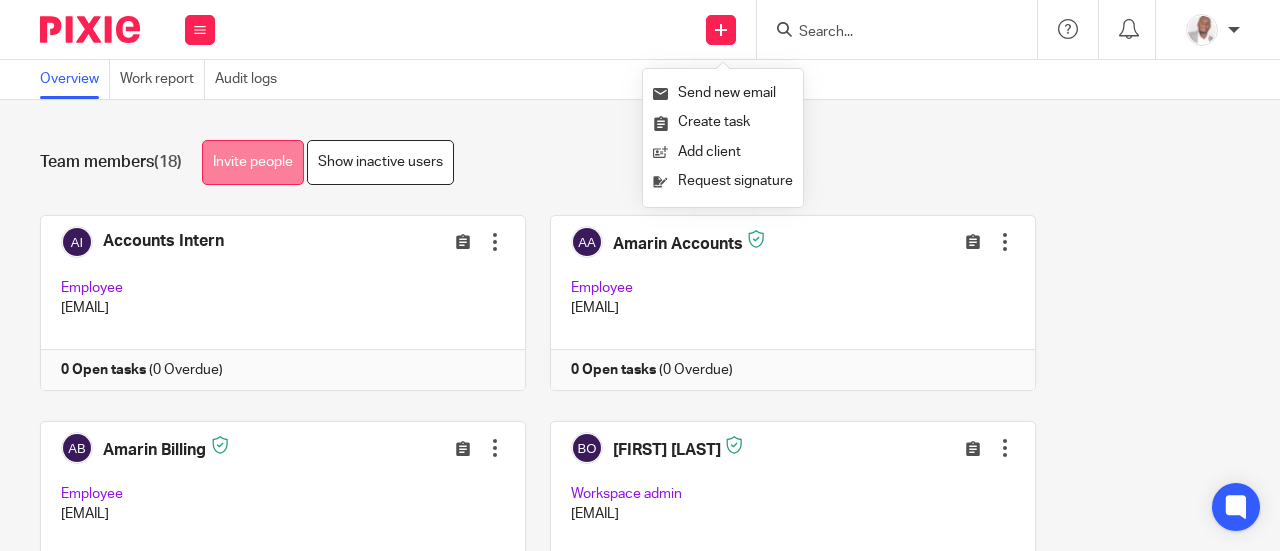 click on "Invite people" at bounding box center [253, 162] 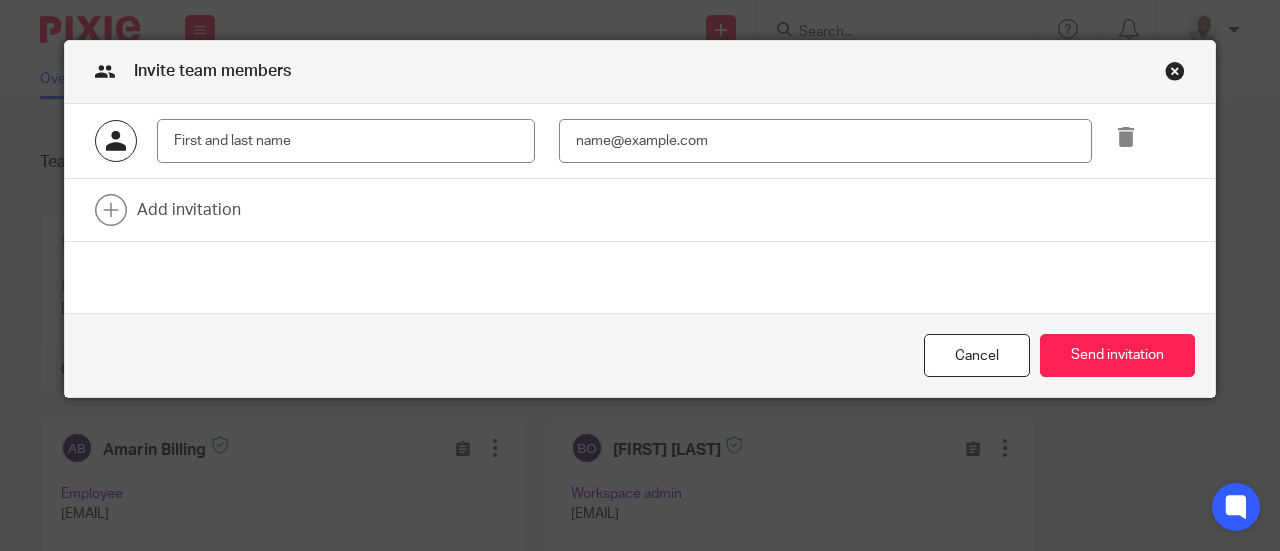 click at bounding box center [346, 141] 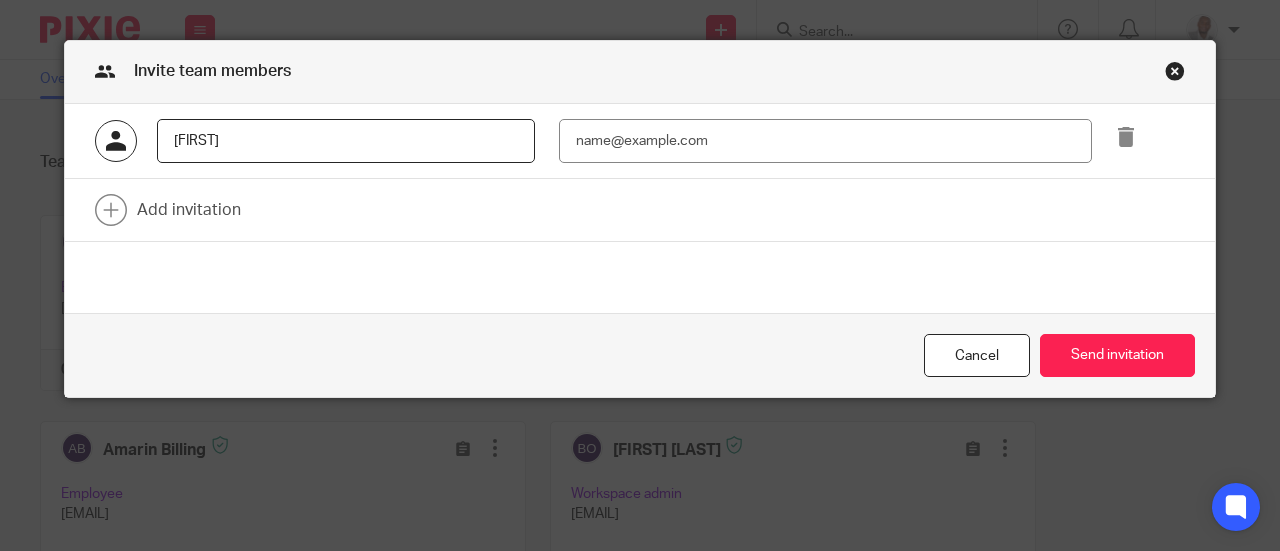 type on "[FIRST] [LAST]" 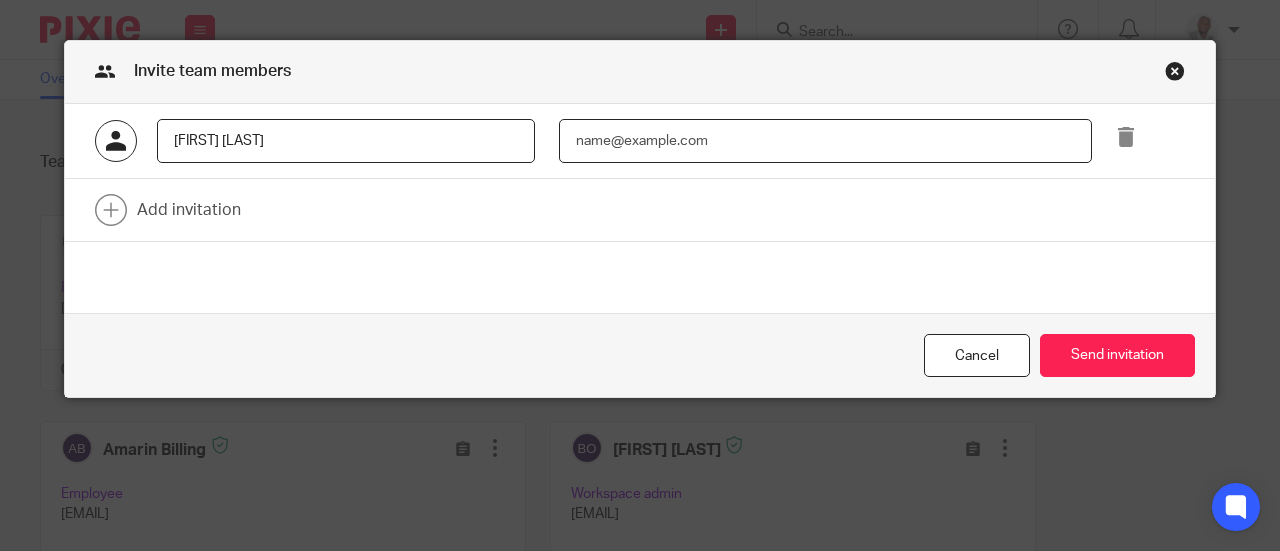 click at bounding box center (825, 141) 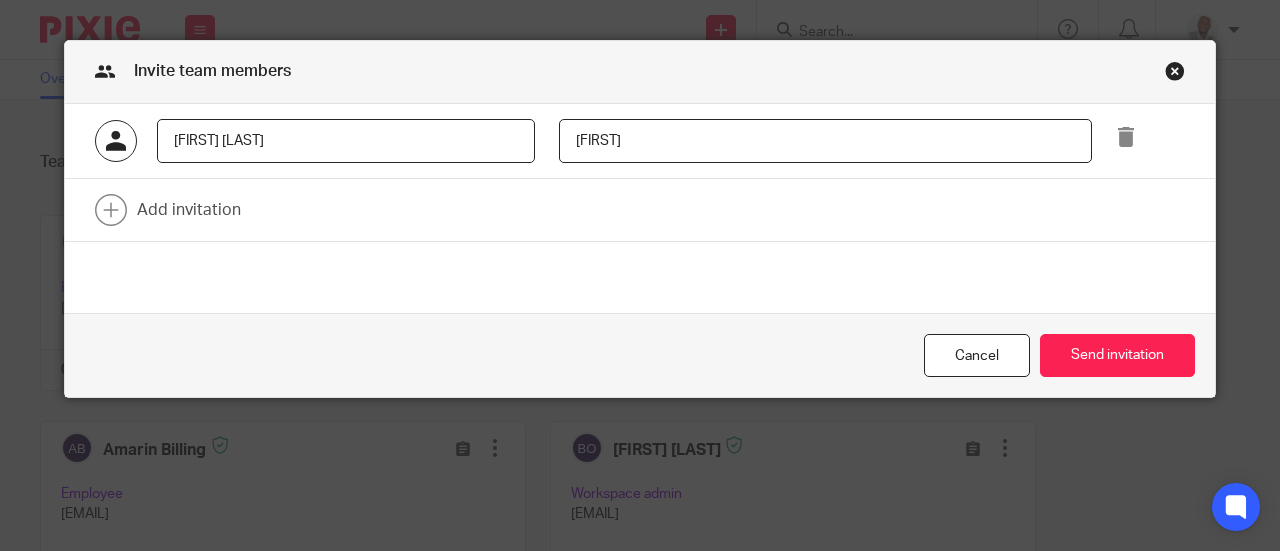 type on "Bernard@amarinfinancial.com" 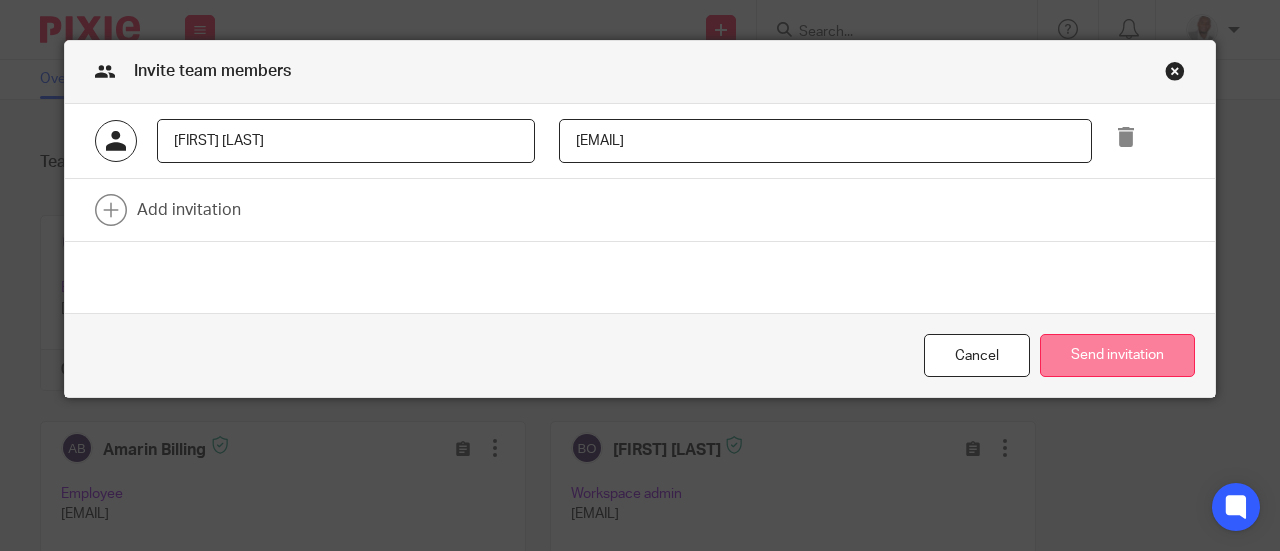 click on "Send invitation" at bounding box center [1117, 355] 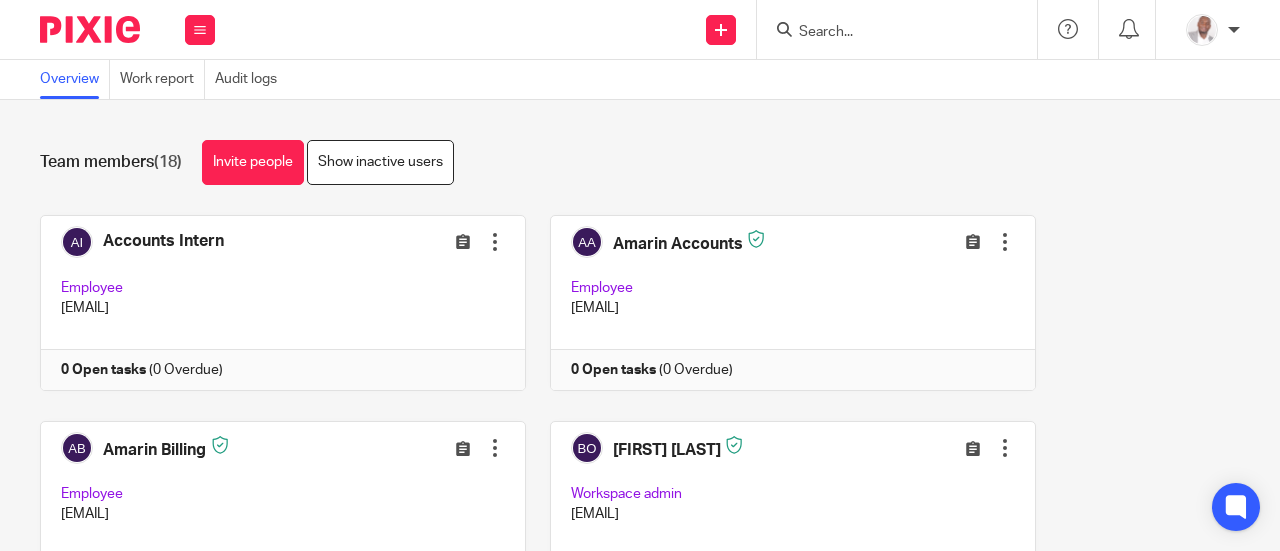 scroll, scrollTop: 0, scrollLeft: 0, axis: both 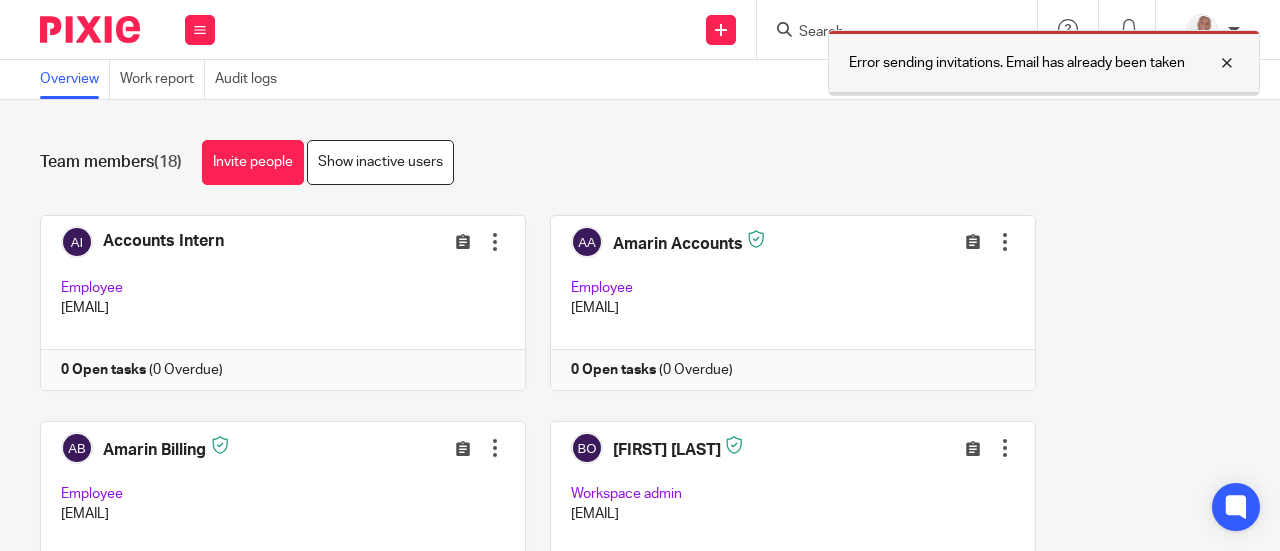 click on "Error sending invitations. Email has already been taken" at bounding box center [1017, 63] 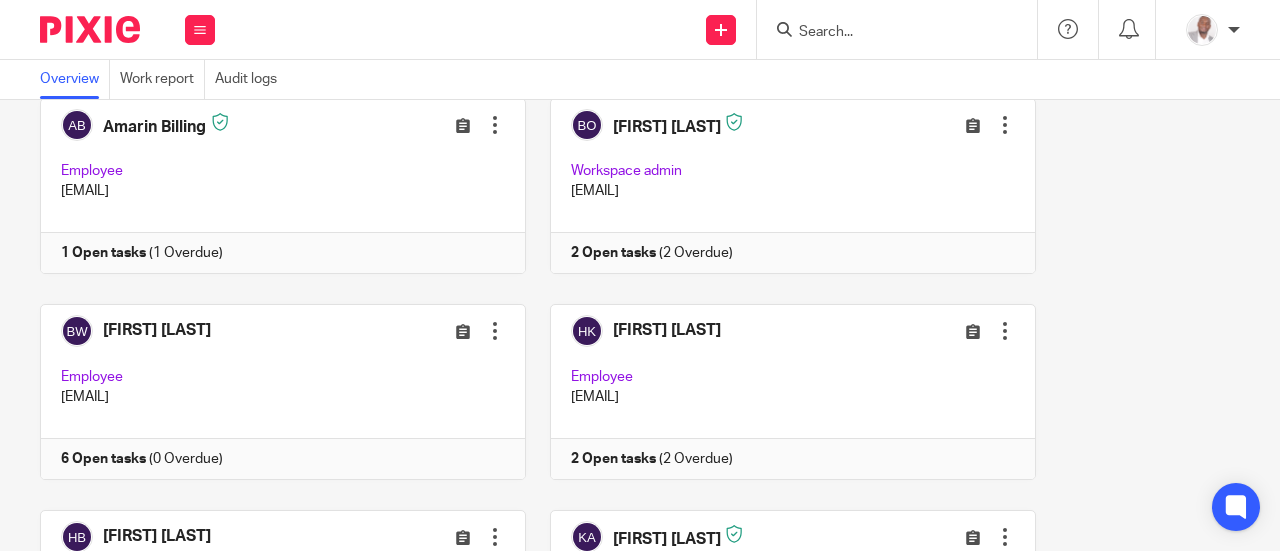scroll, scrollTop: 0, scrollLeft: 0, axis: both 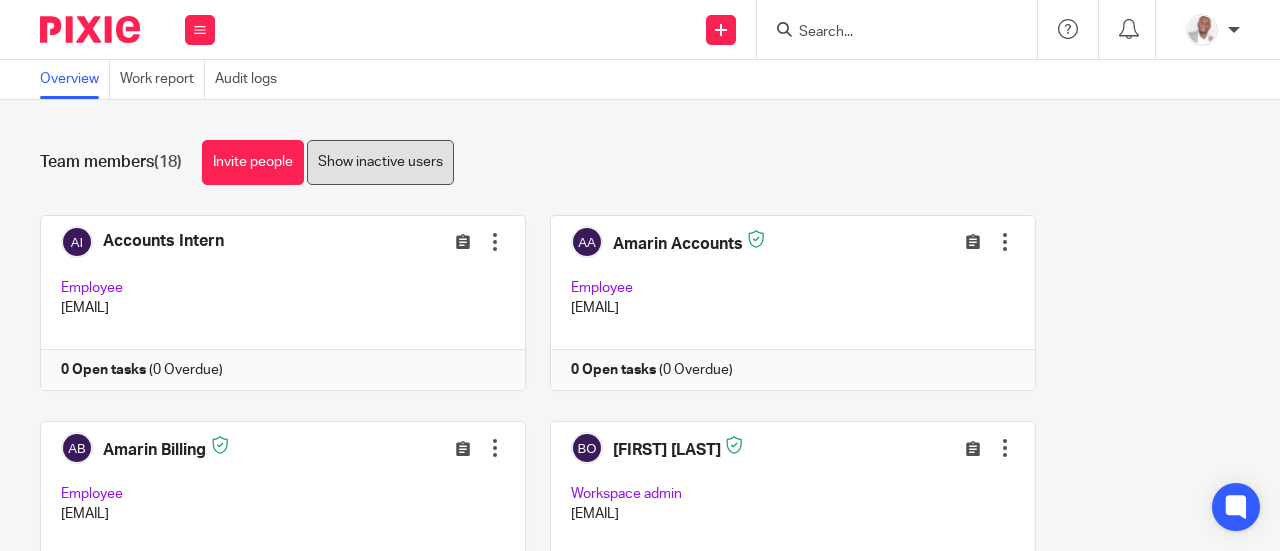click on "Show inactive users" at bounding box center (380, 162) 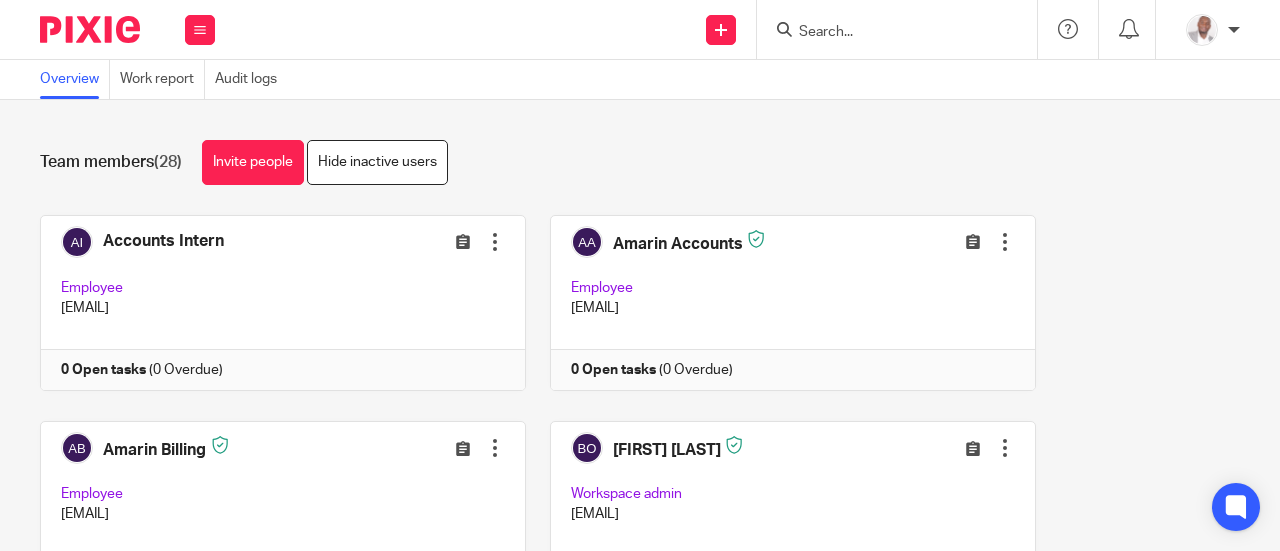 scroll, scrollTop: 0, scrollLeft: 0, axis: both 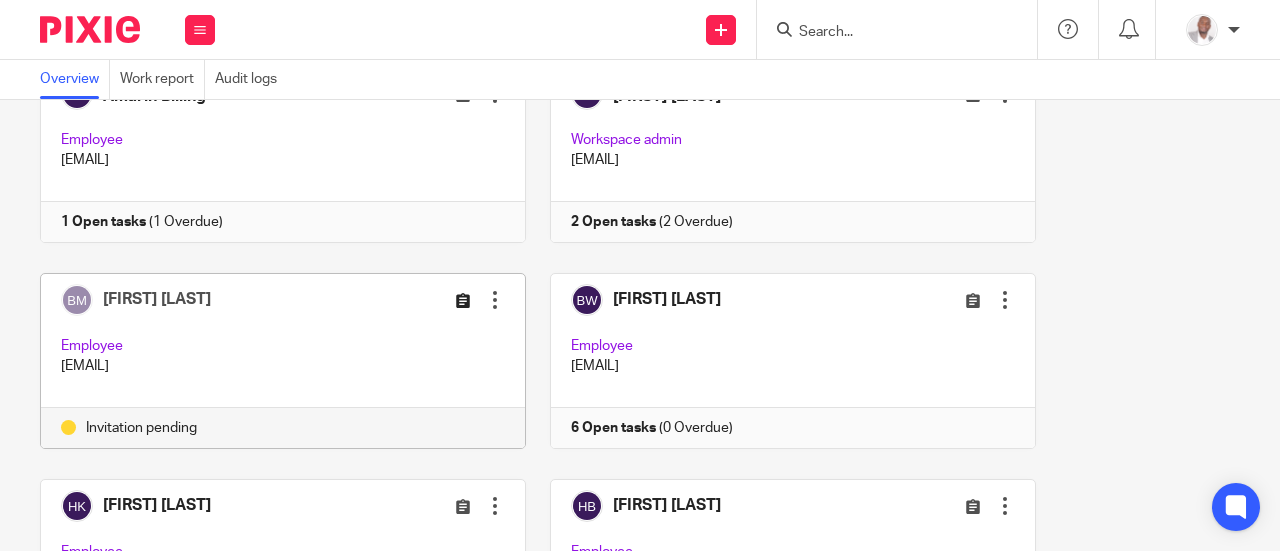click at bounding box center (462, 300) 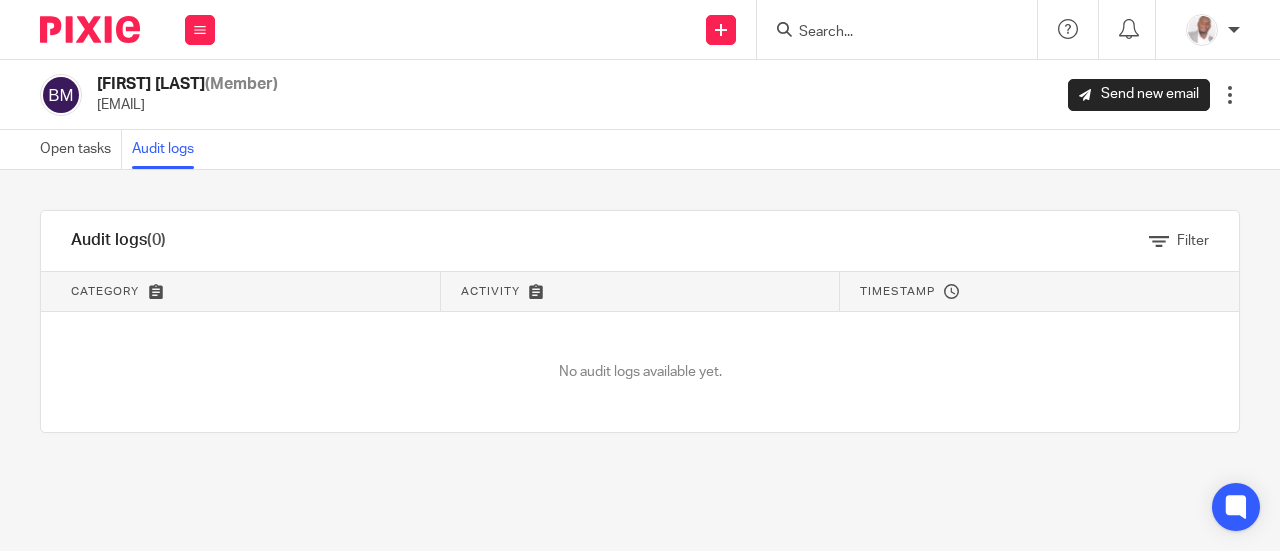 scroll, scrollTop: 0, scrollLeft: 0, axis: both 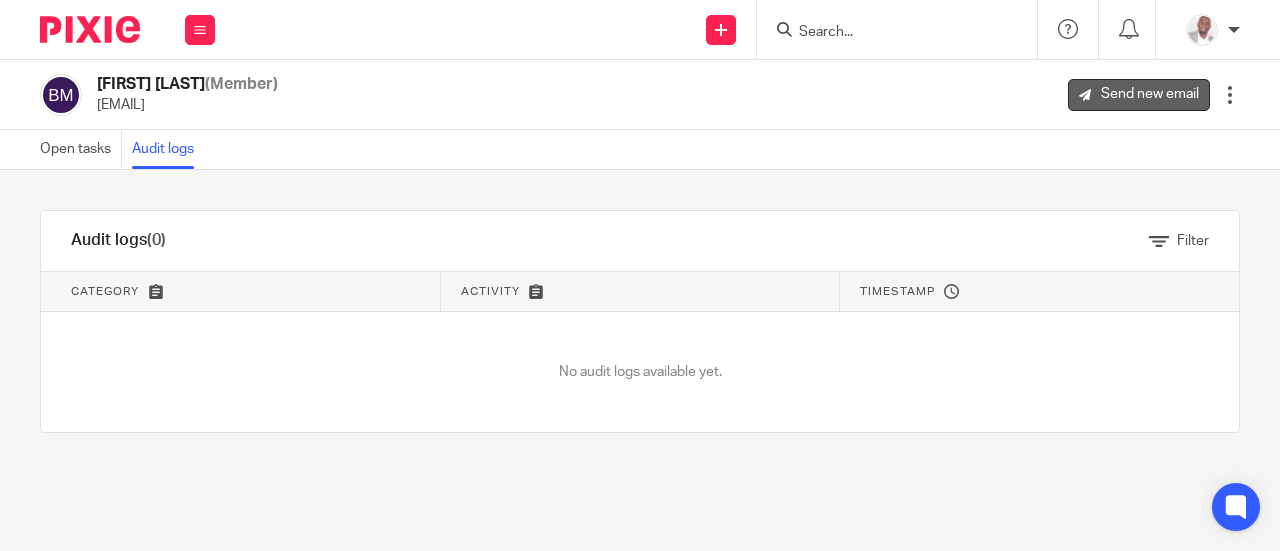 click on "Send new email" at bounding box center (1139, 95) 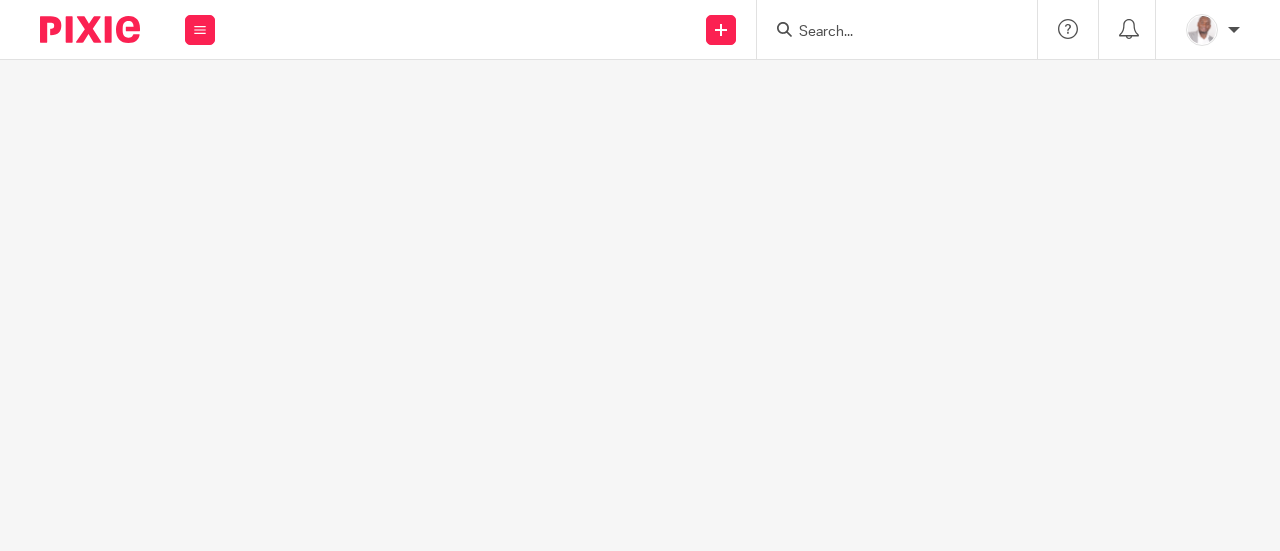 scroll, scrollTop: 0, scrollLeft: 0, axis: both 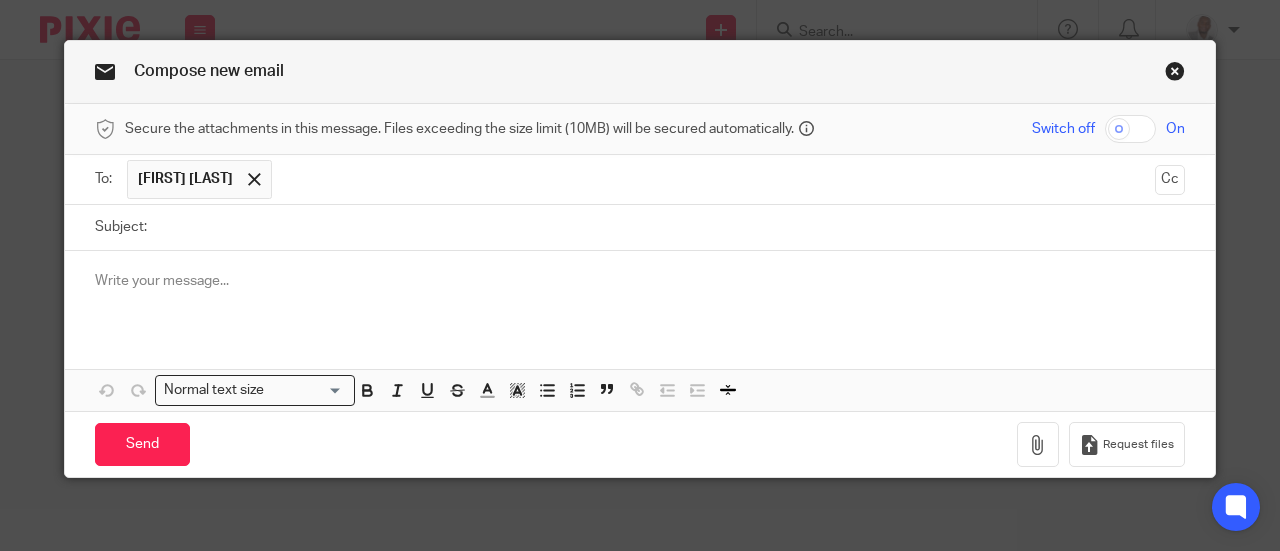 click on "Subject:" at bounding box center [671, 227] 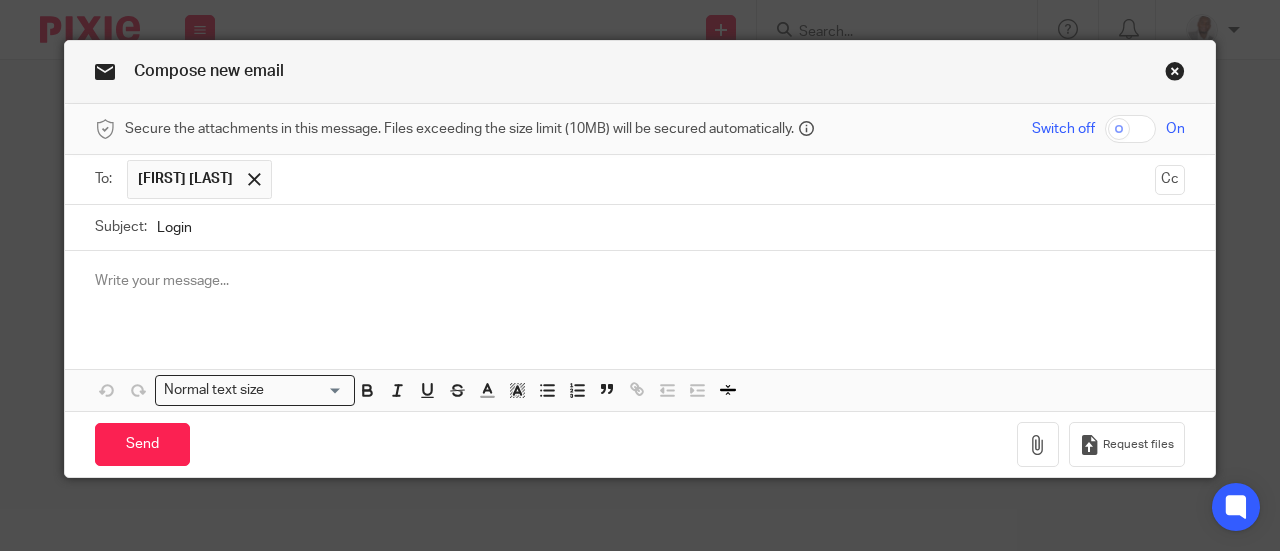 type on "Login" 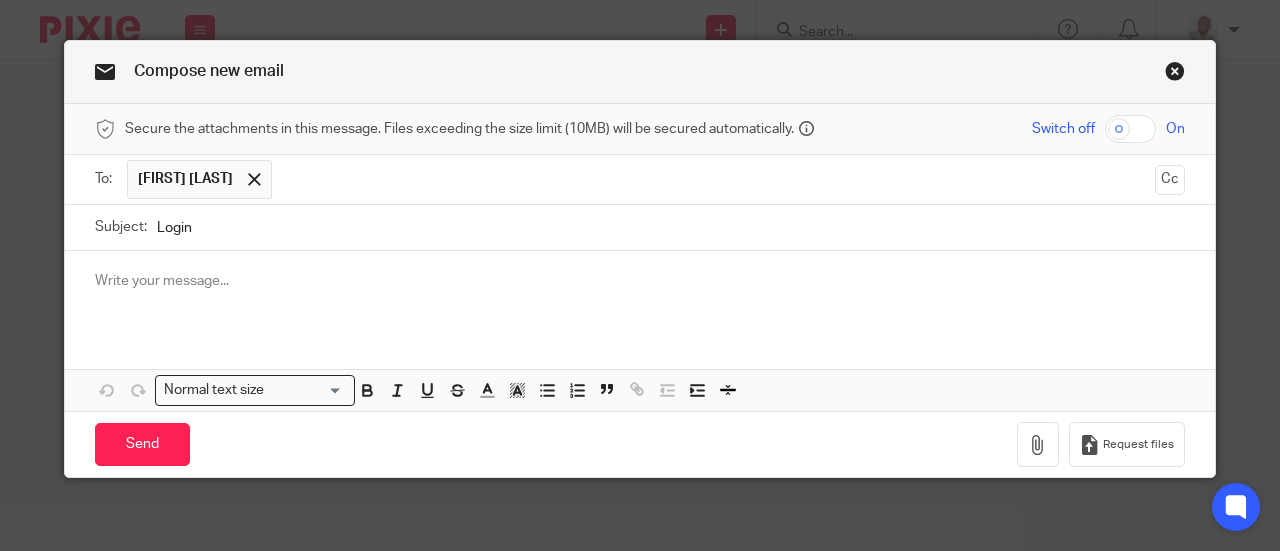 click at bounding box center [640, 281] 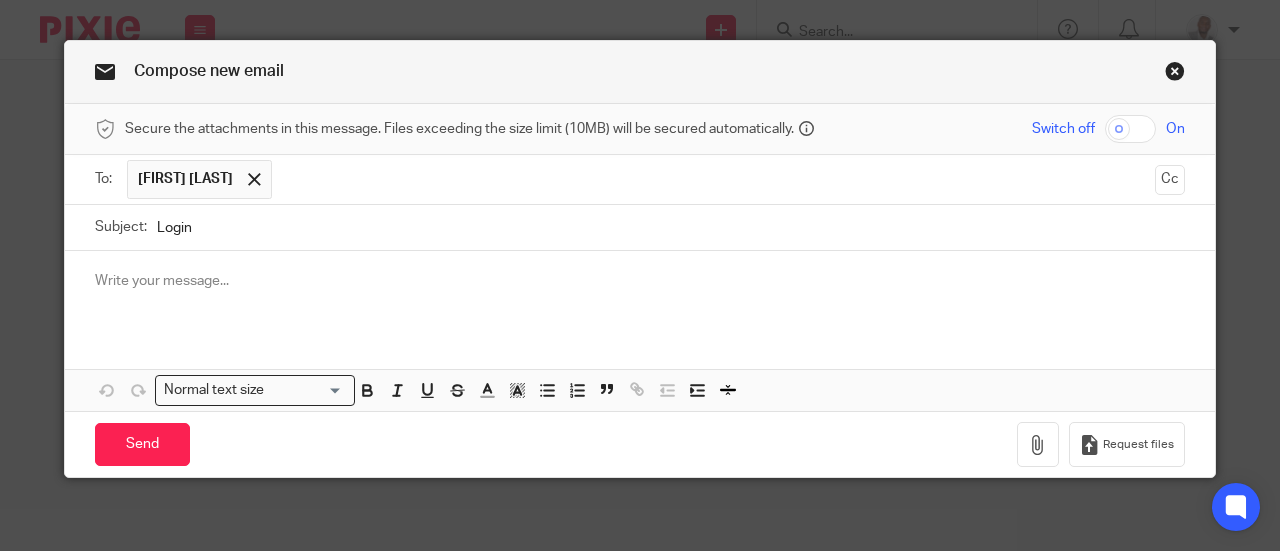 type 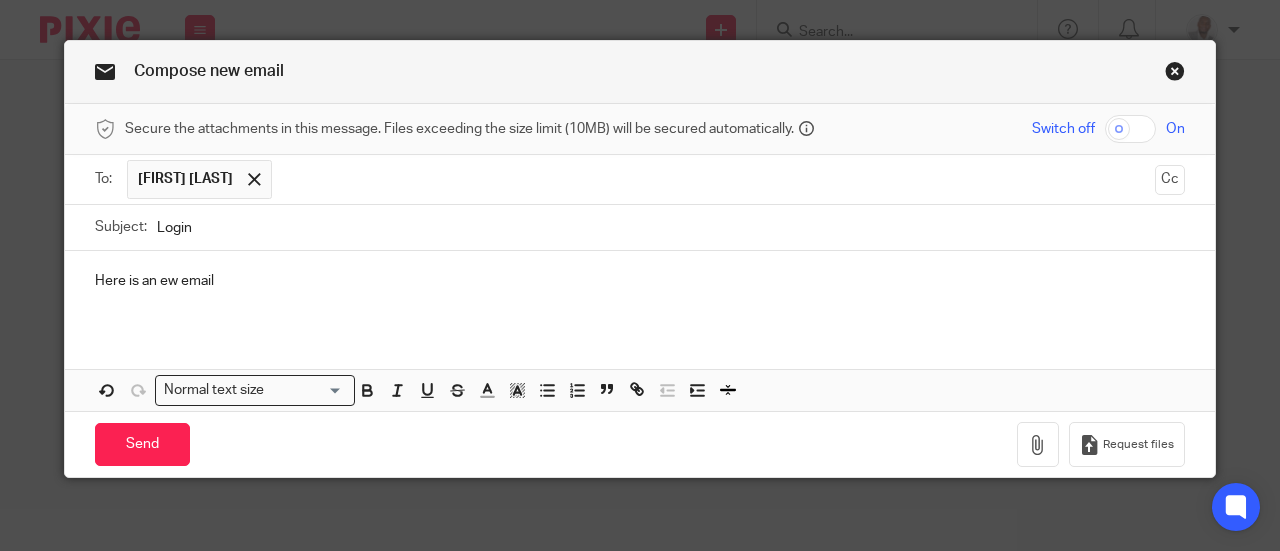 drag, startPoint x: 294, startPoint y: 282, endPoint x: 0, endPoint y: 256, distance: 295.14743 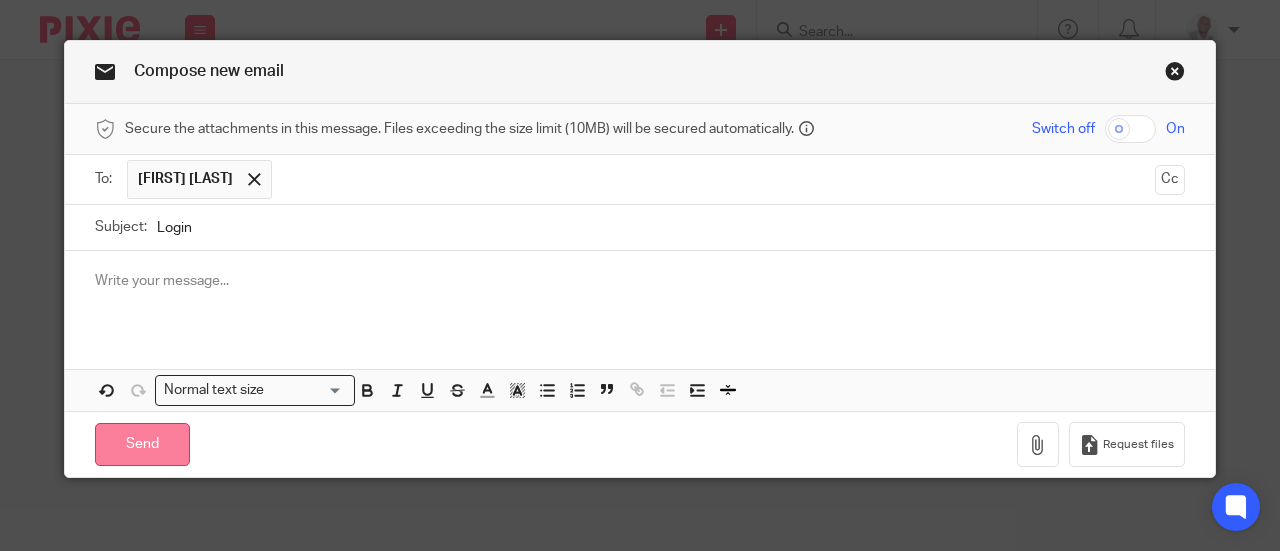 click on "Send" at bounding box center [142, 444] 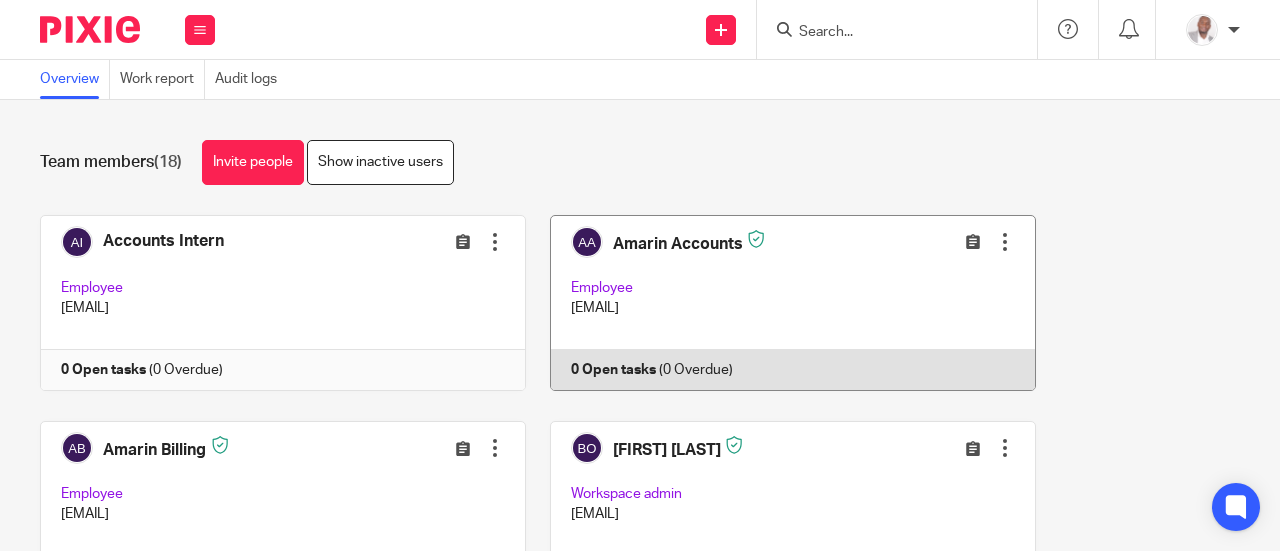 scroll, scrollTop: 0, scrollLeft: 0, axis: both 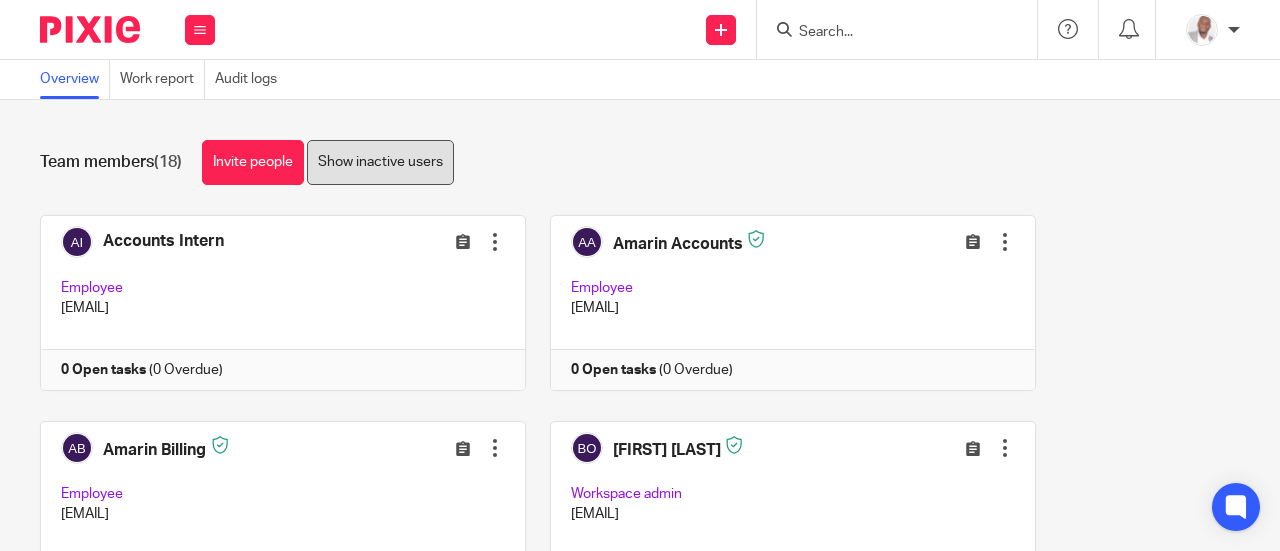 click on "Show inactive users" at bounding box center (380, 162) 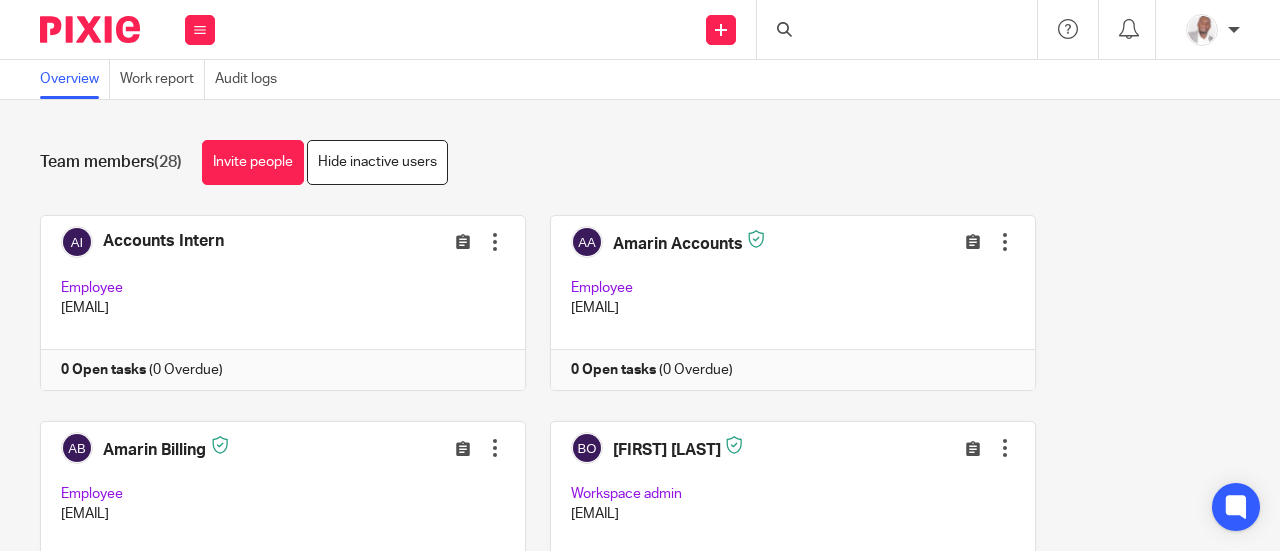 scroll, scrollTop: 0, scrollLeft: 0, axis: both 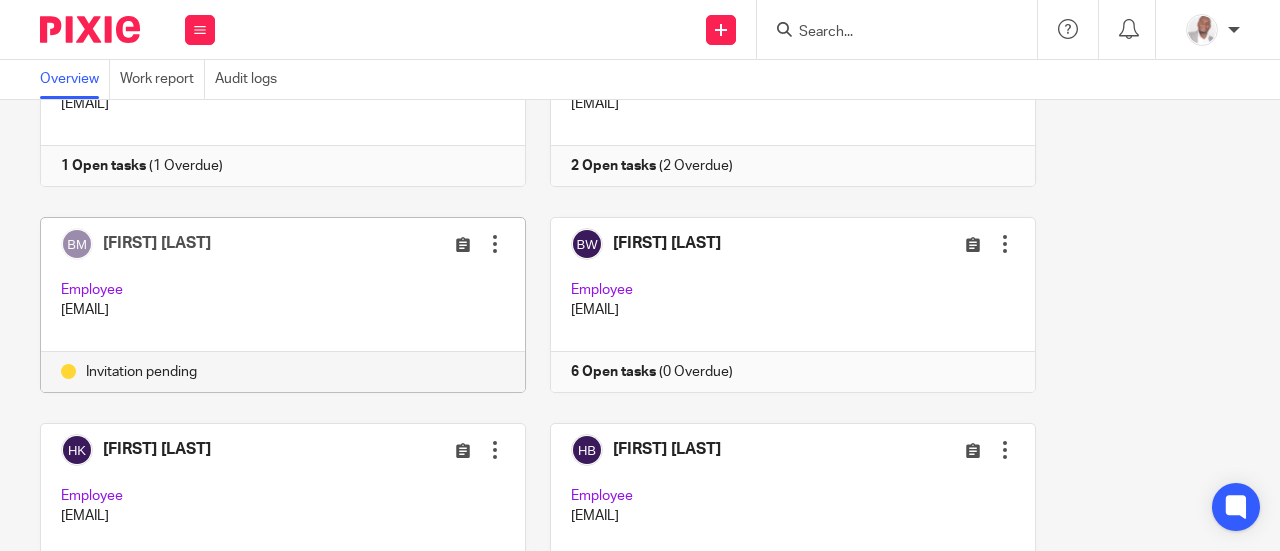 click at bounding box center [495, 244] 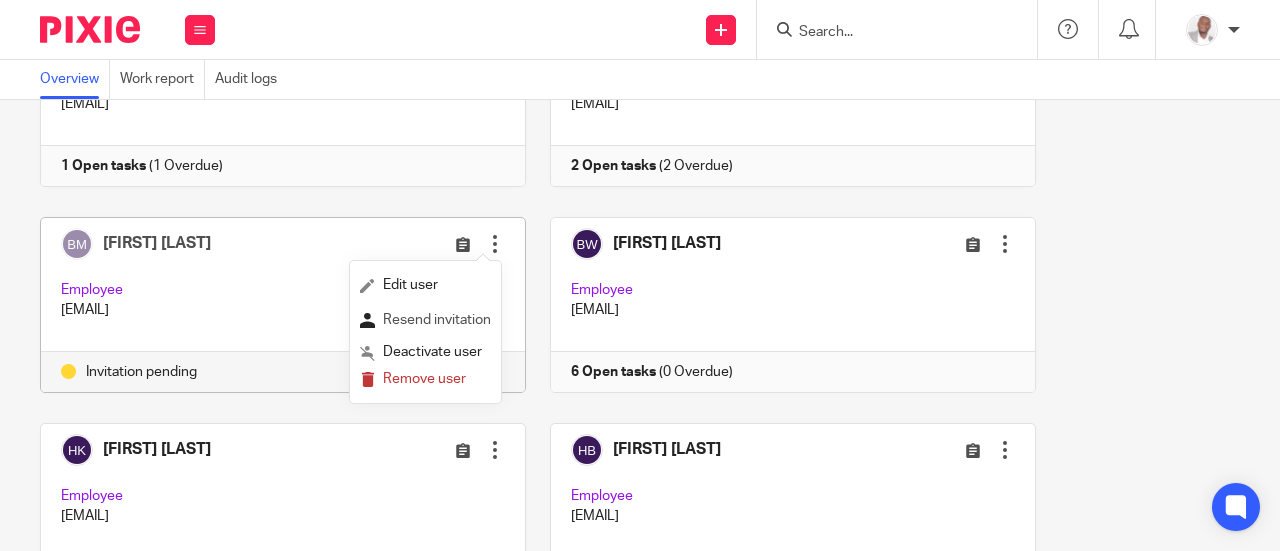 click on "Resend invitation" at bounding box center [437, 320] 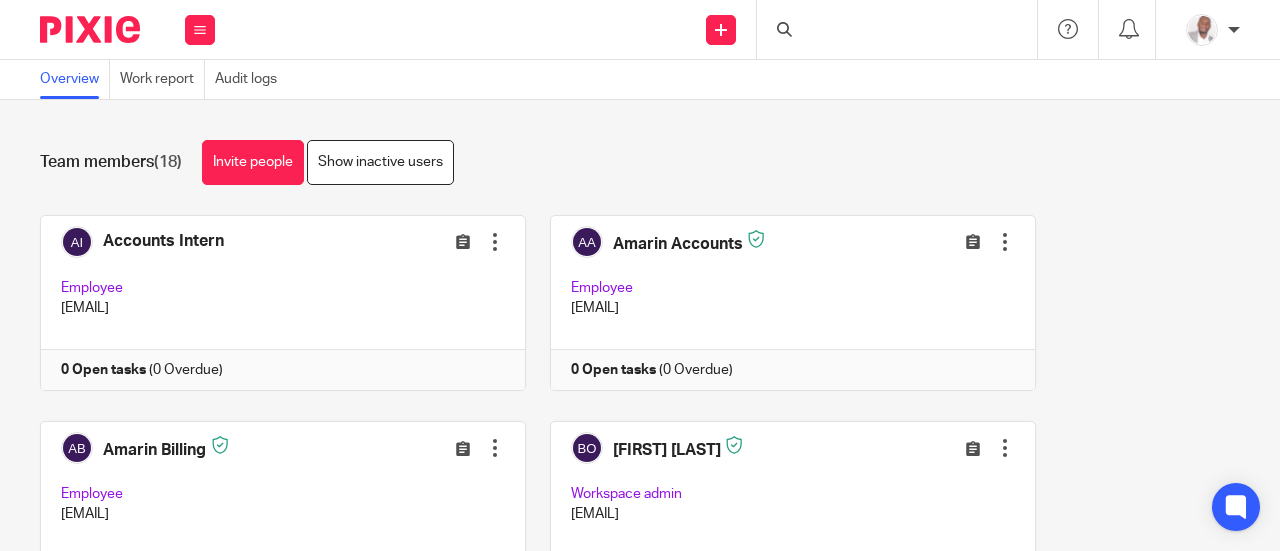 scroll, scrollTop: 0, scrollLeft: 0, axis: both 